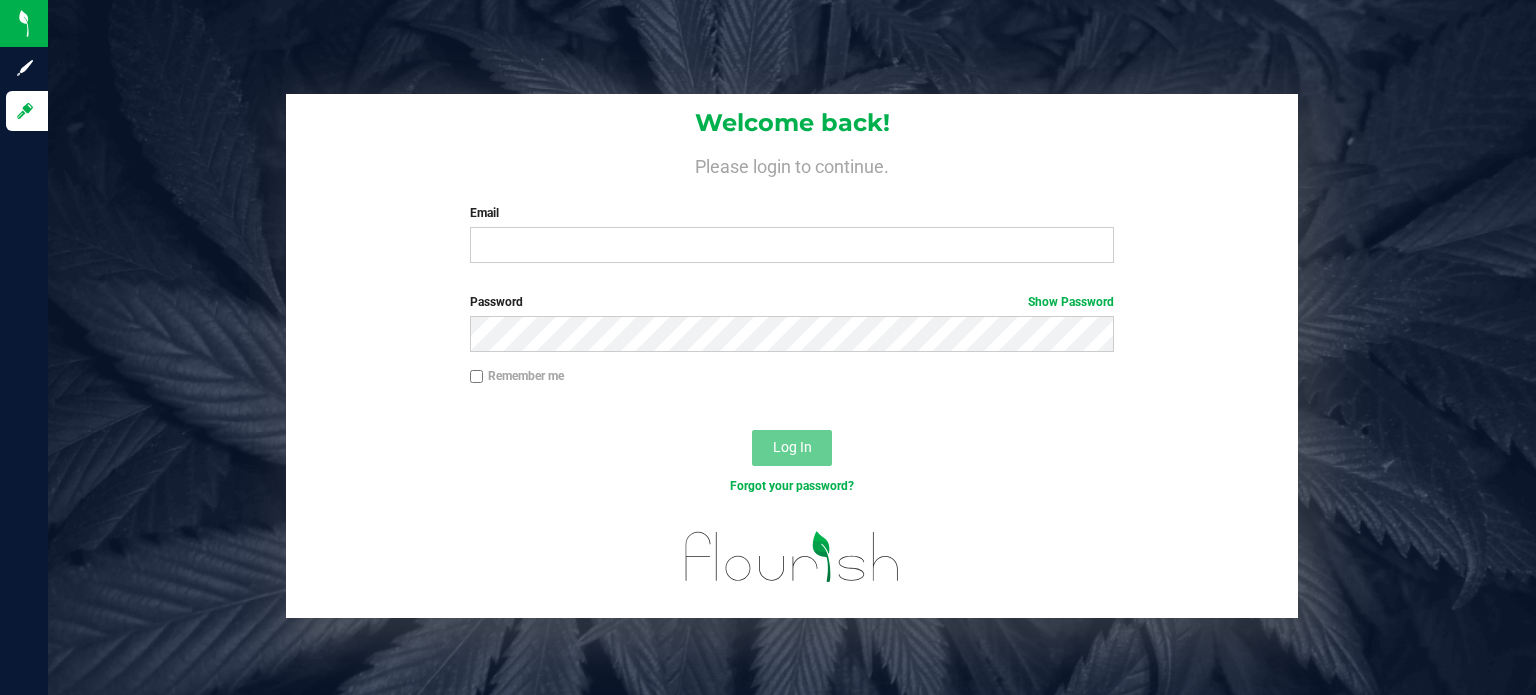 scroll, scrollTop: 0, scrollLeft: 0, axis: both 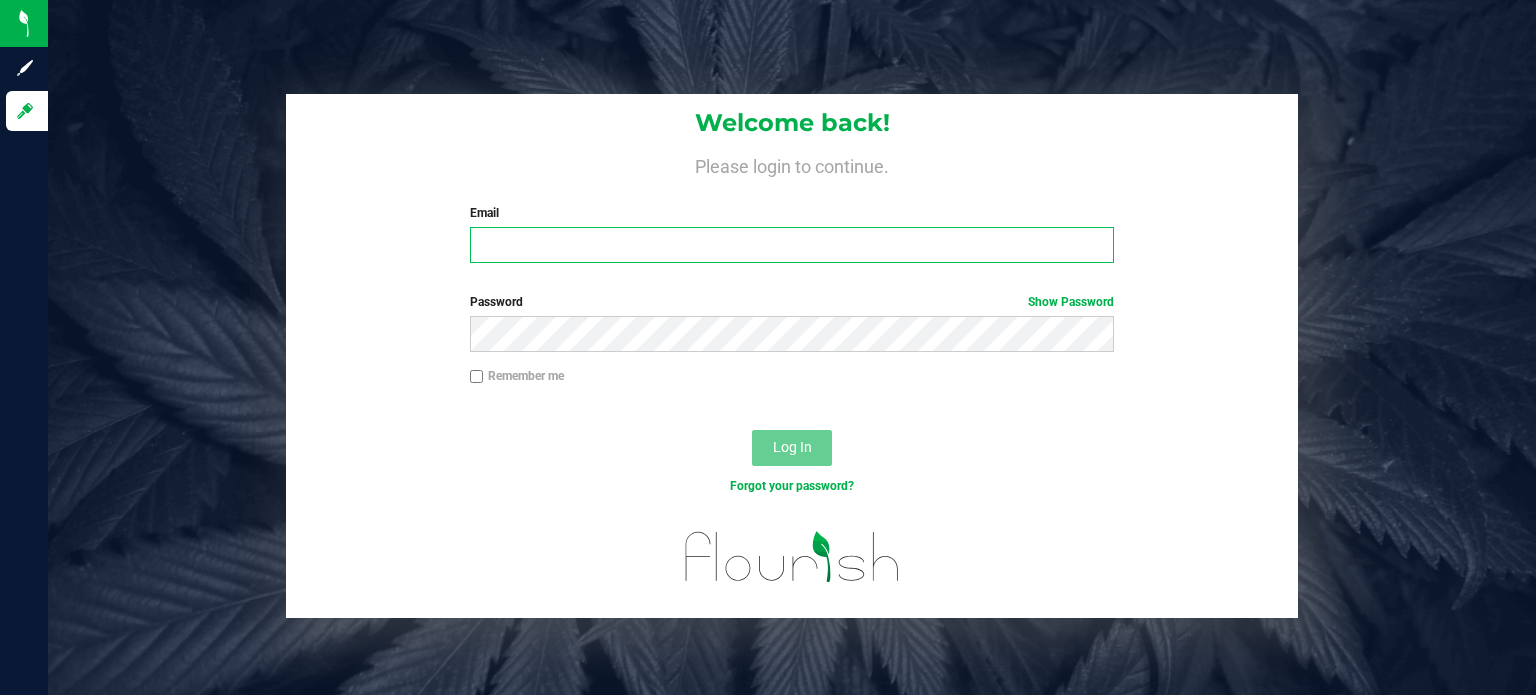 click on "Email" at bounding box center (792, 245) 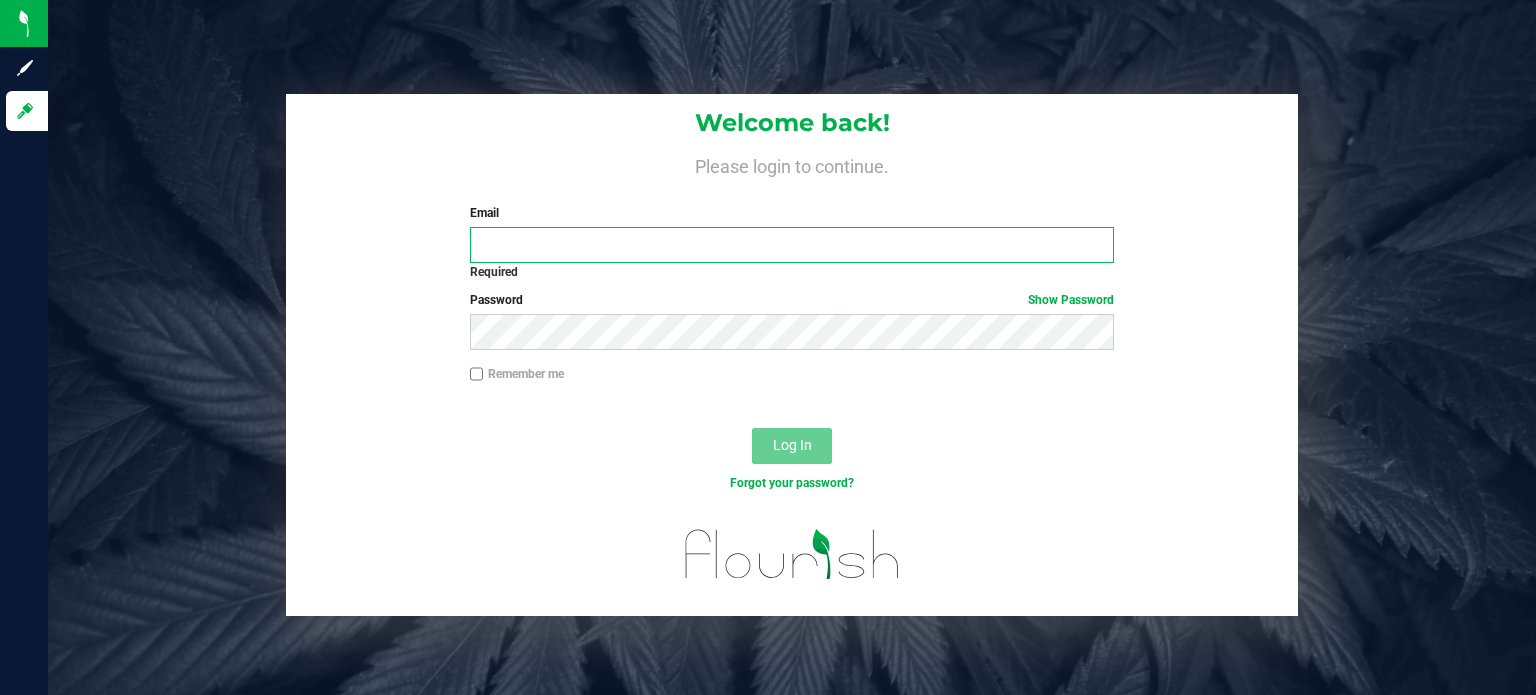 type on "oscar.velarde@mercywellness.com" 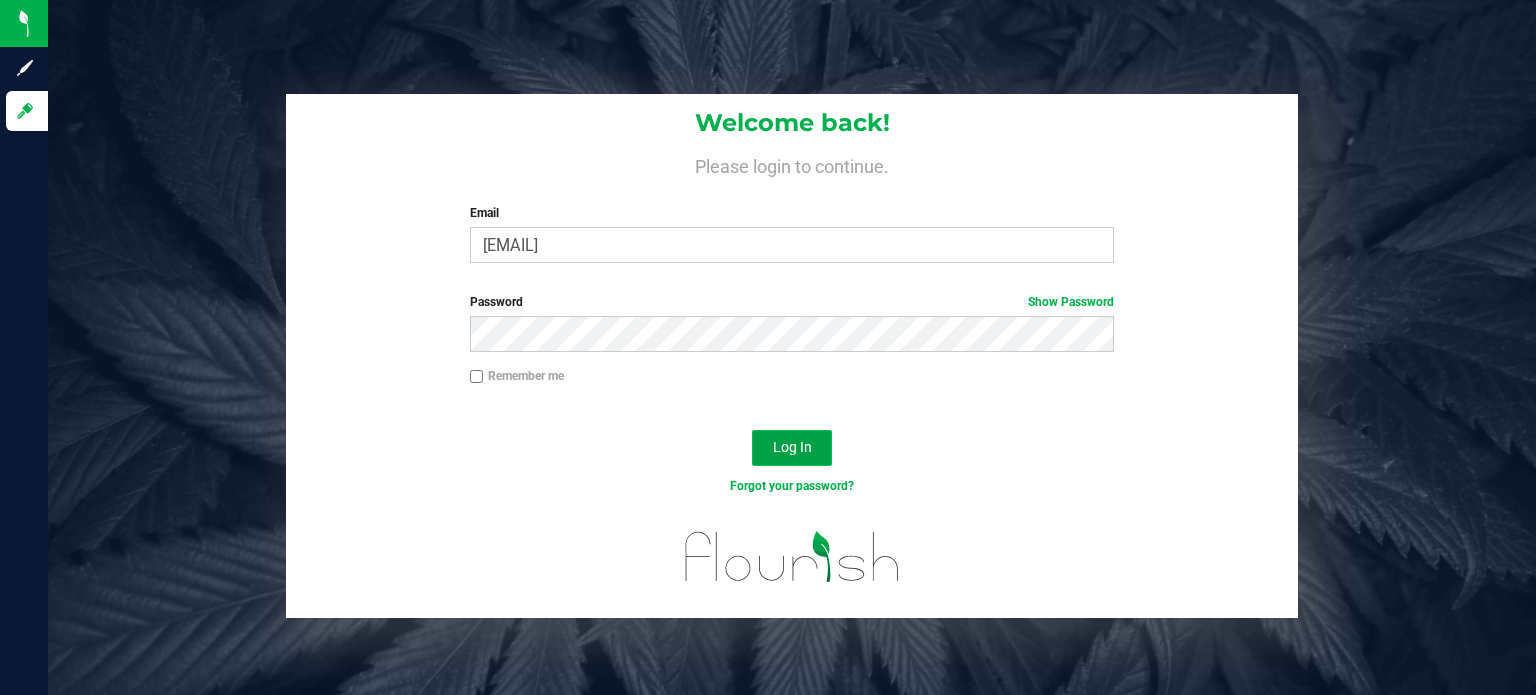 click on "Log In" at bounding box center (792, 448) 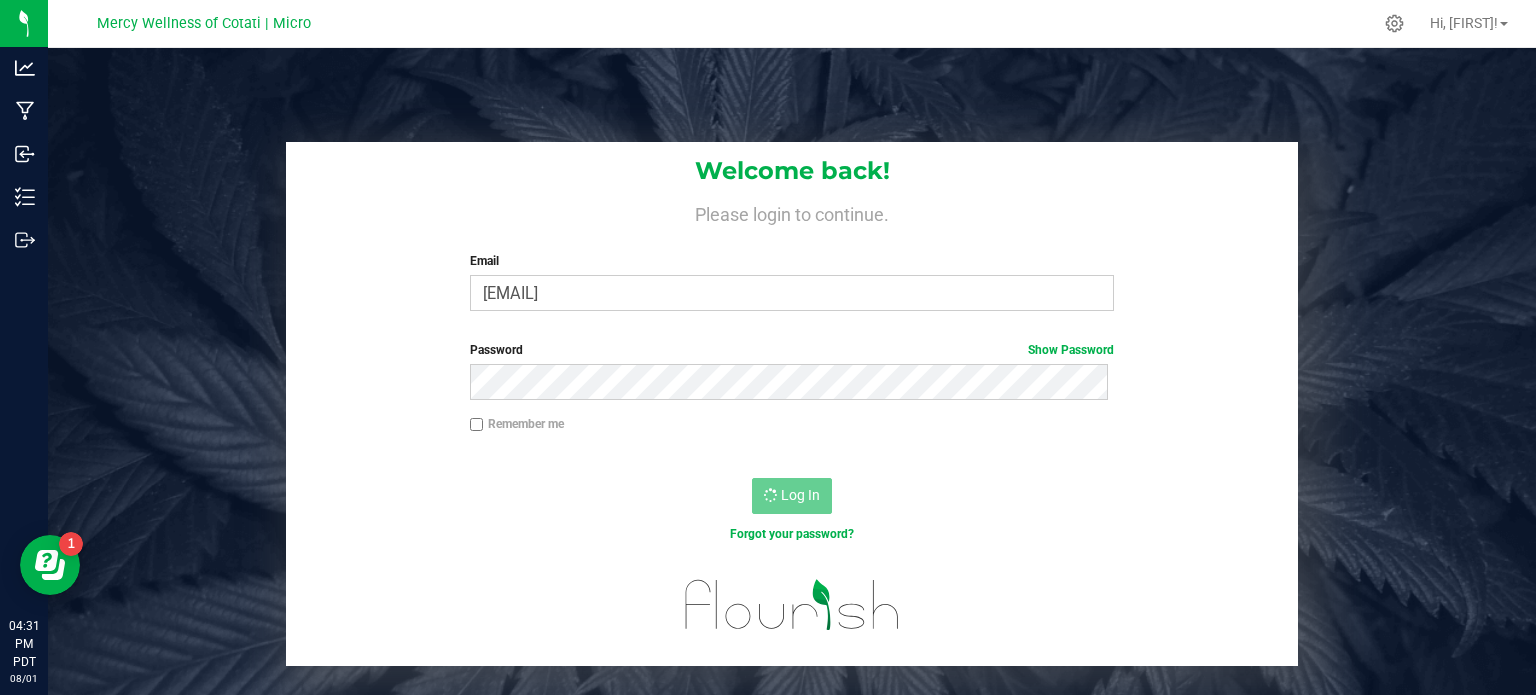 scroll, scrollTop: 0, scrollLeft: 0, axis: both 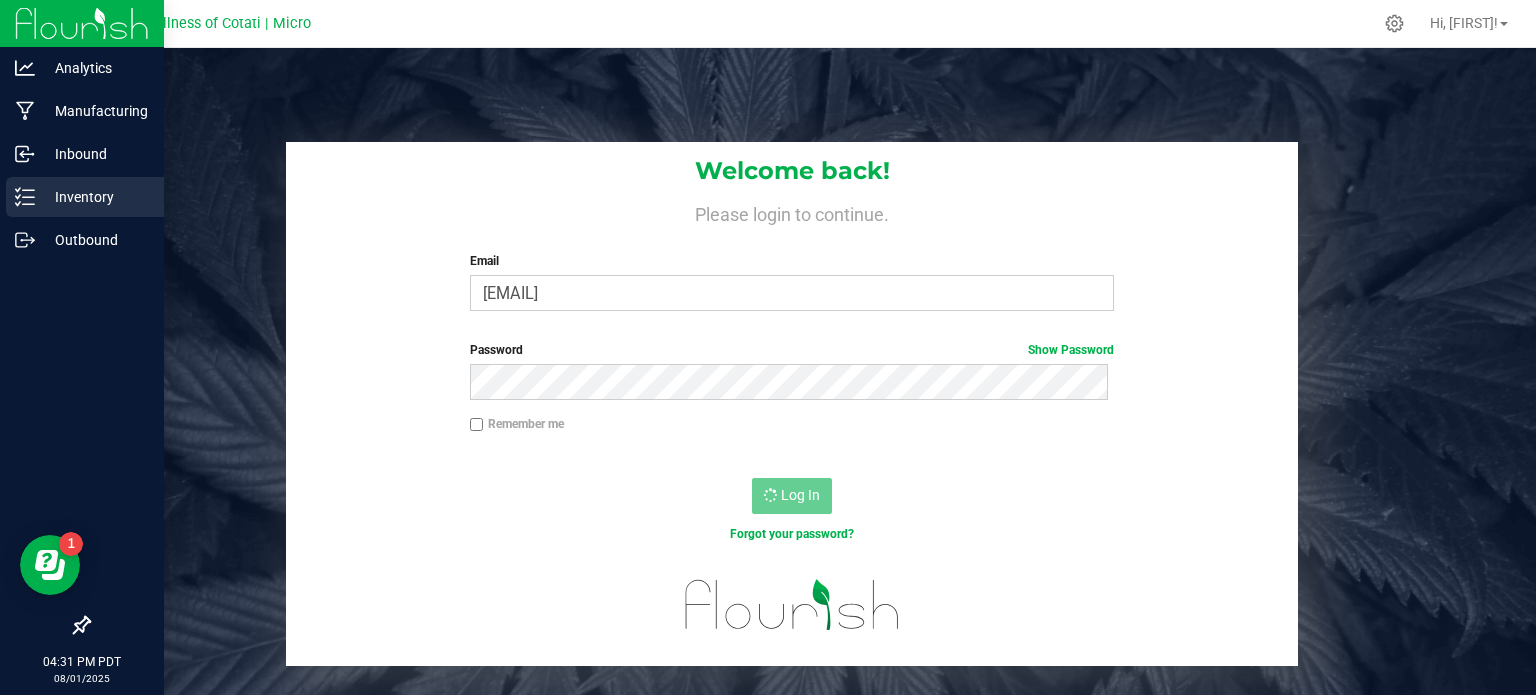 click on "Inventory" at bounding box center [95, 197] 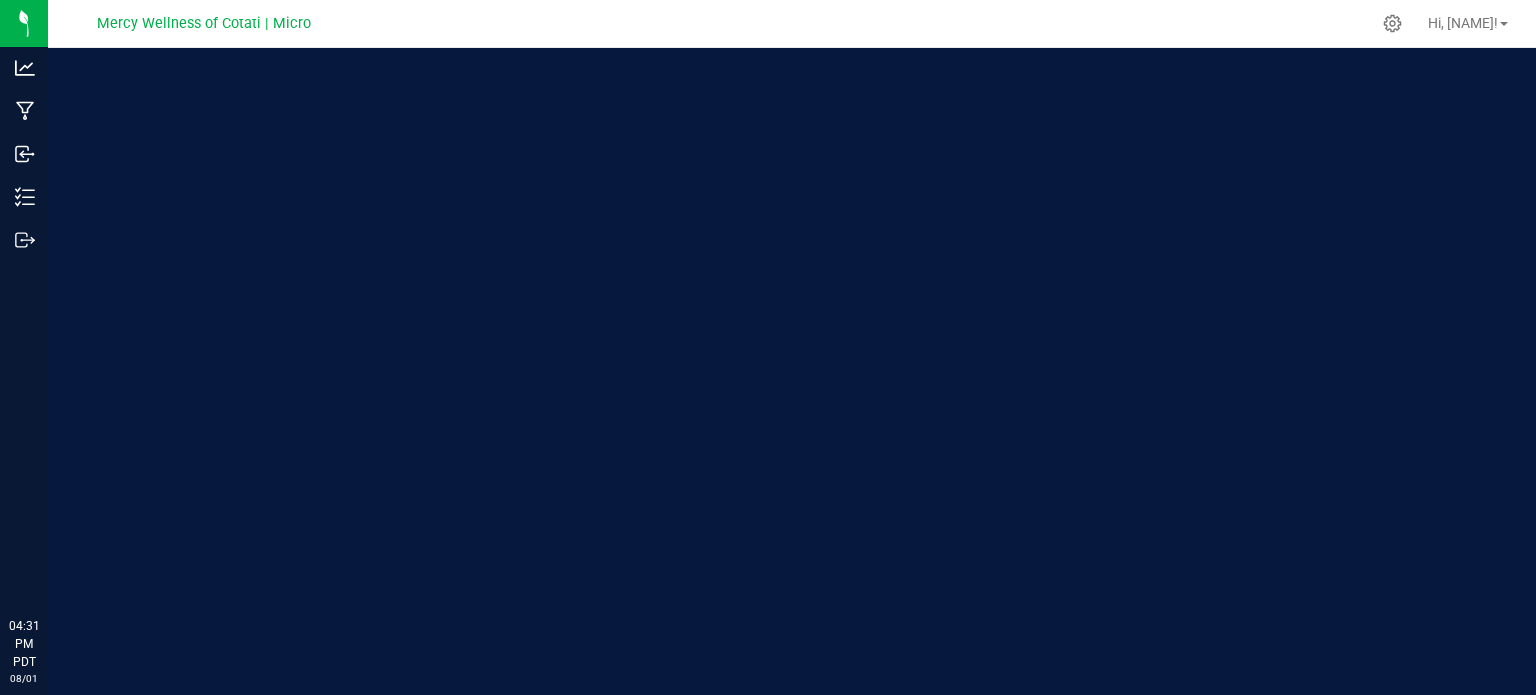 scroll, scrollTop: 0, scrollLeft: 0, axis: both 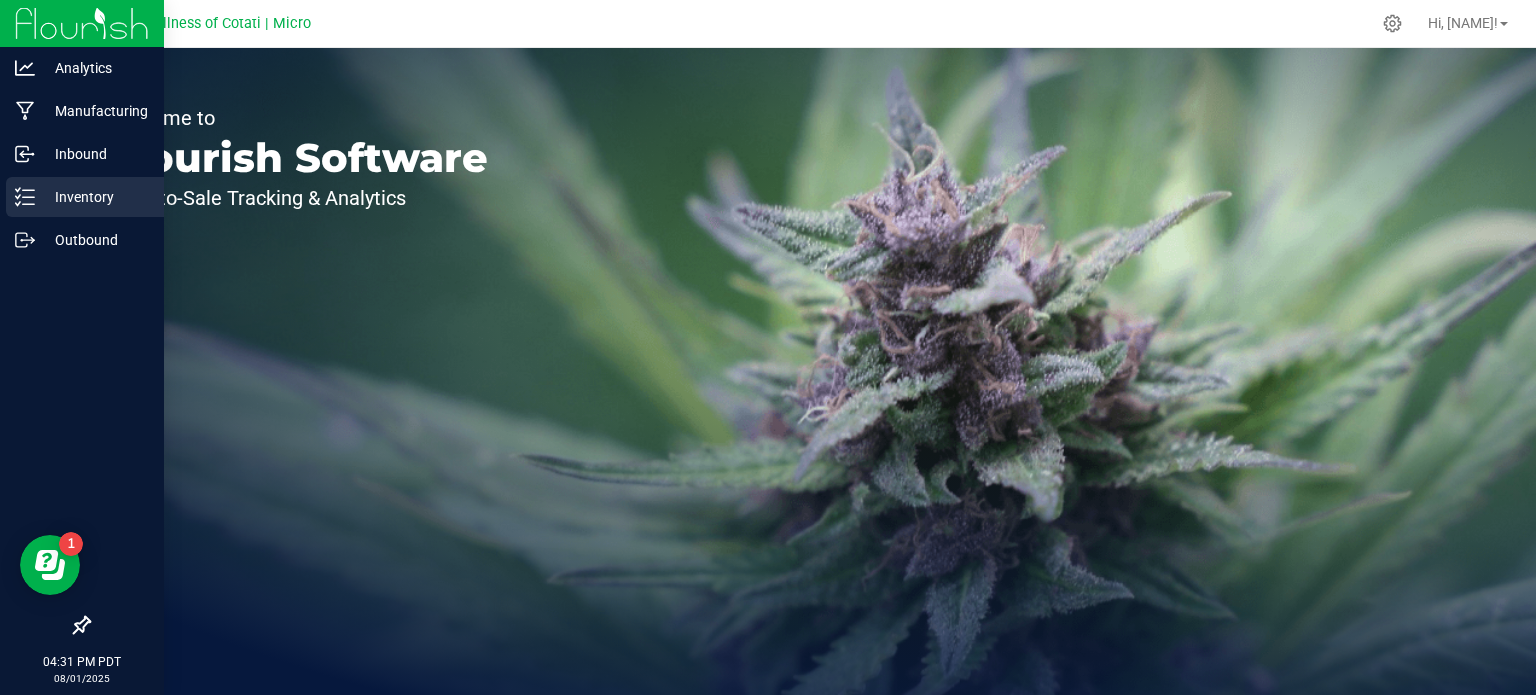 click on "Inventory" at bounding box center (85, 197) 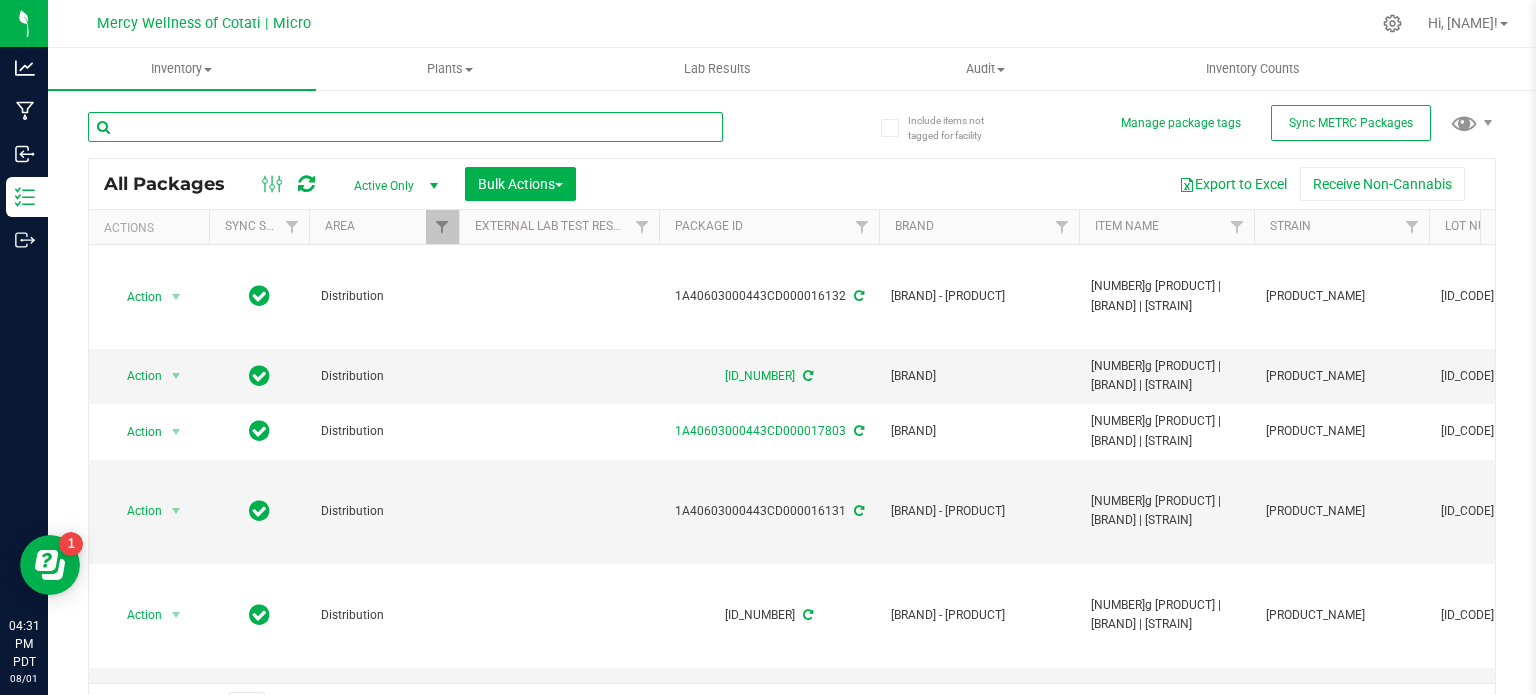 click at bounding box center (405, 127) 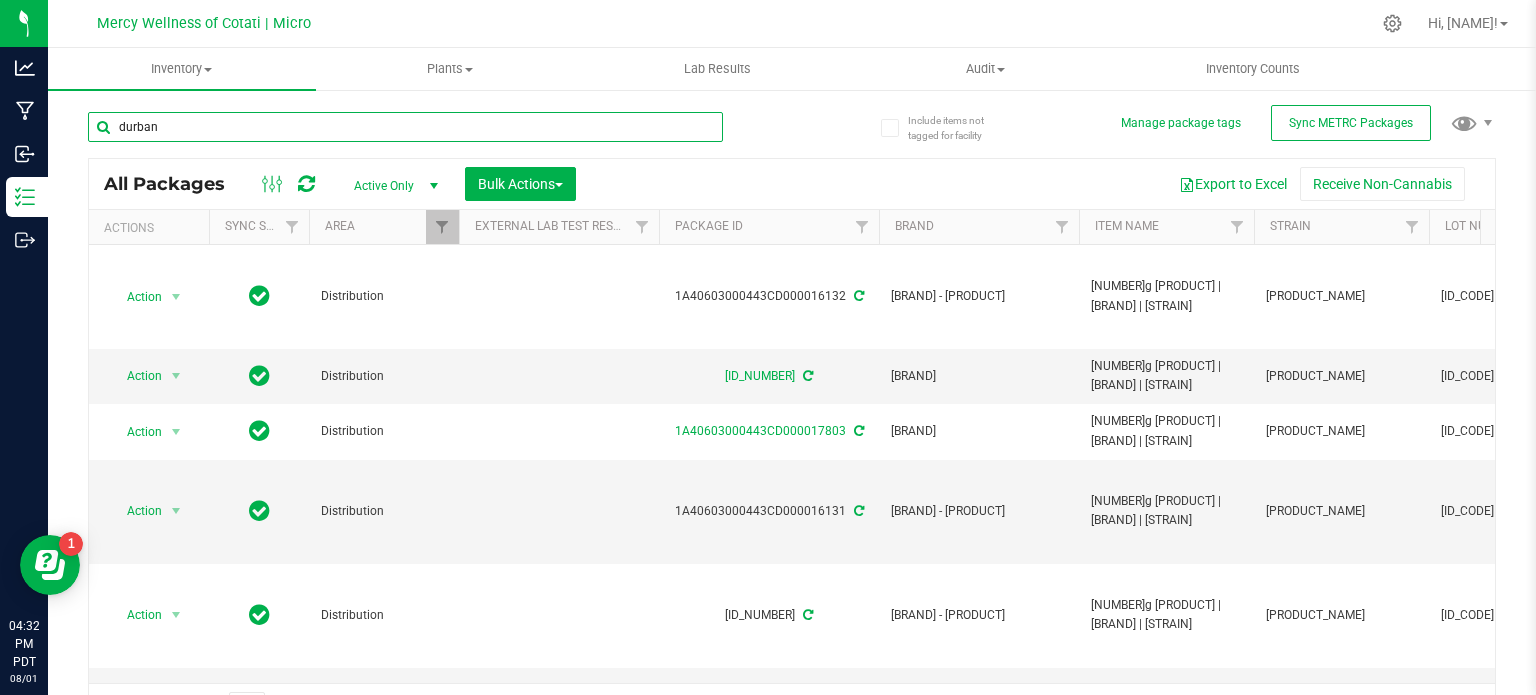type on "durban" 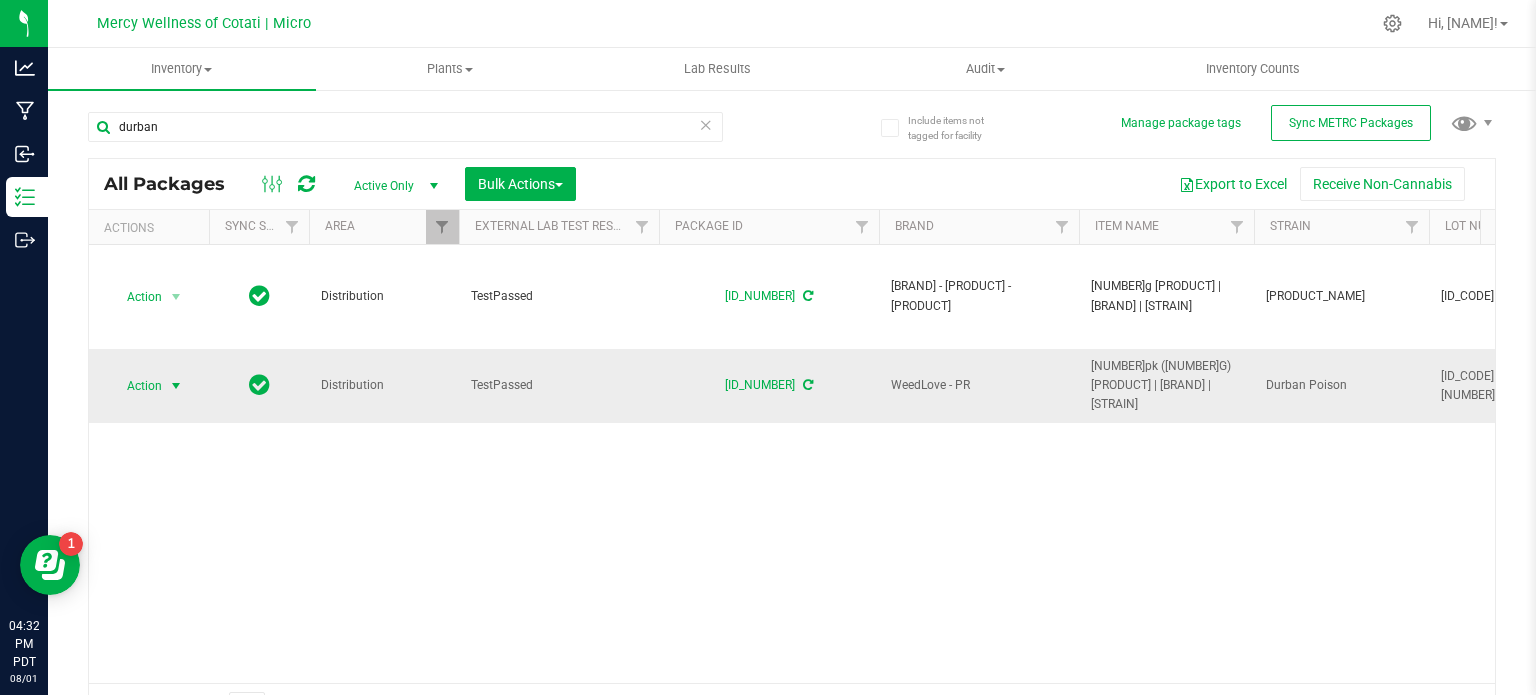 click at bounding box center (176, 386) 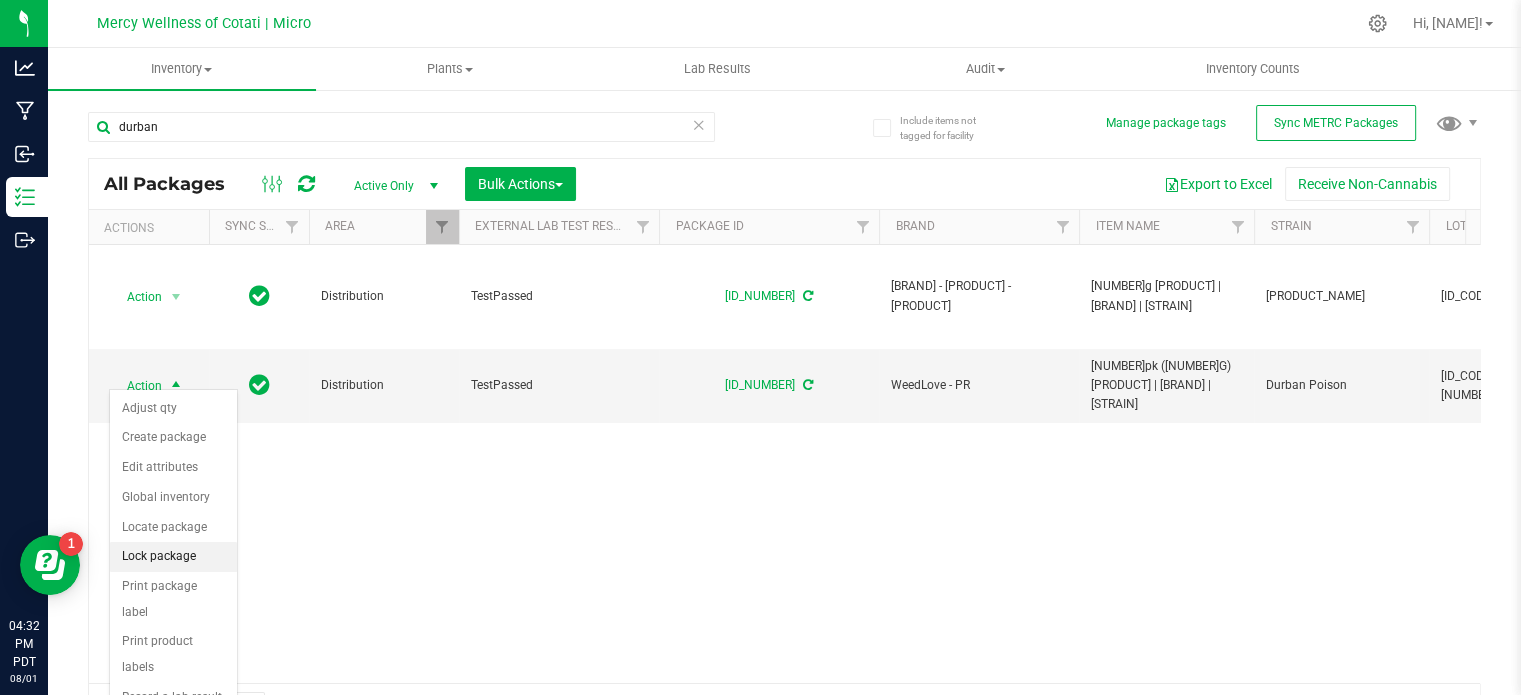 click on "Lock package" at bounding box center [173, 557] 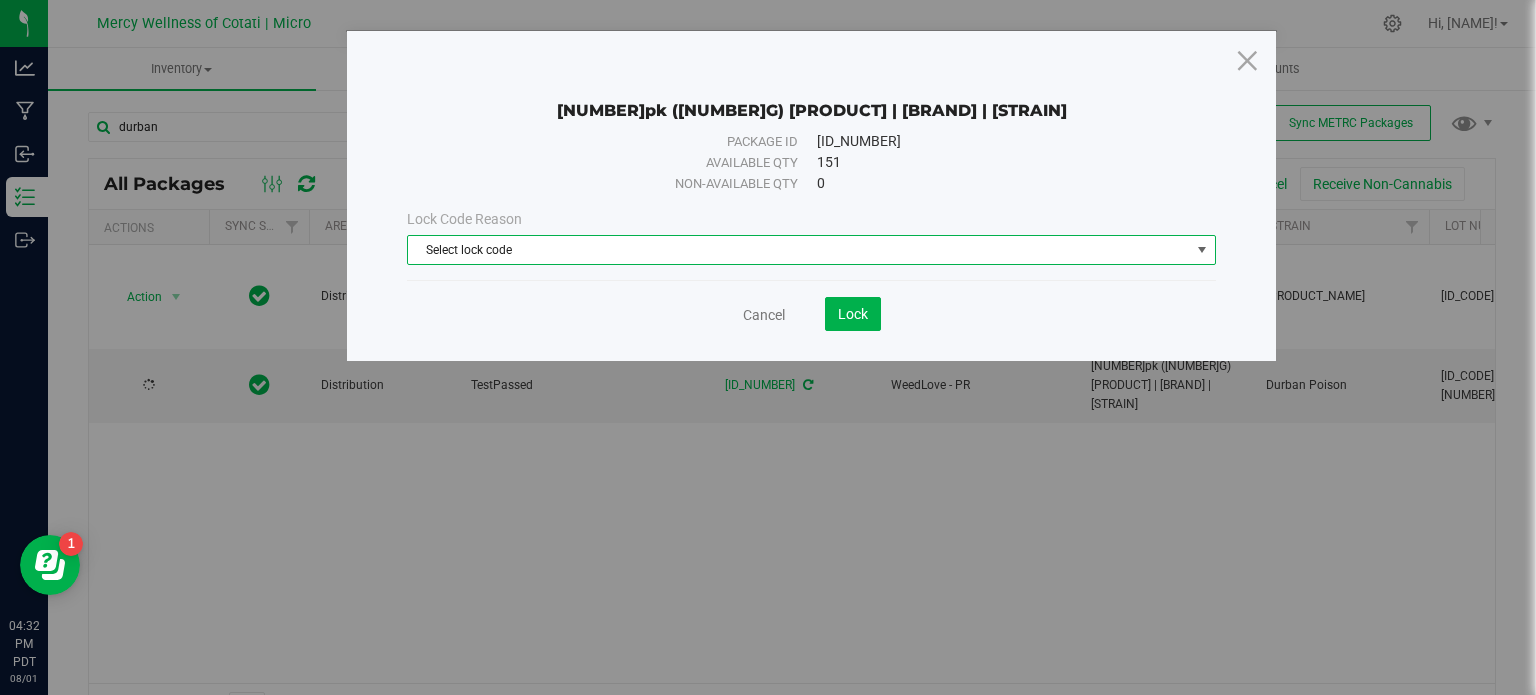 click on "Select lock code" at bounding box center [799, 250] 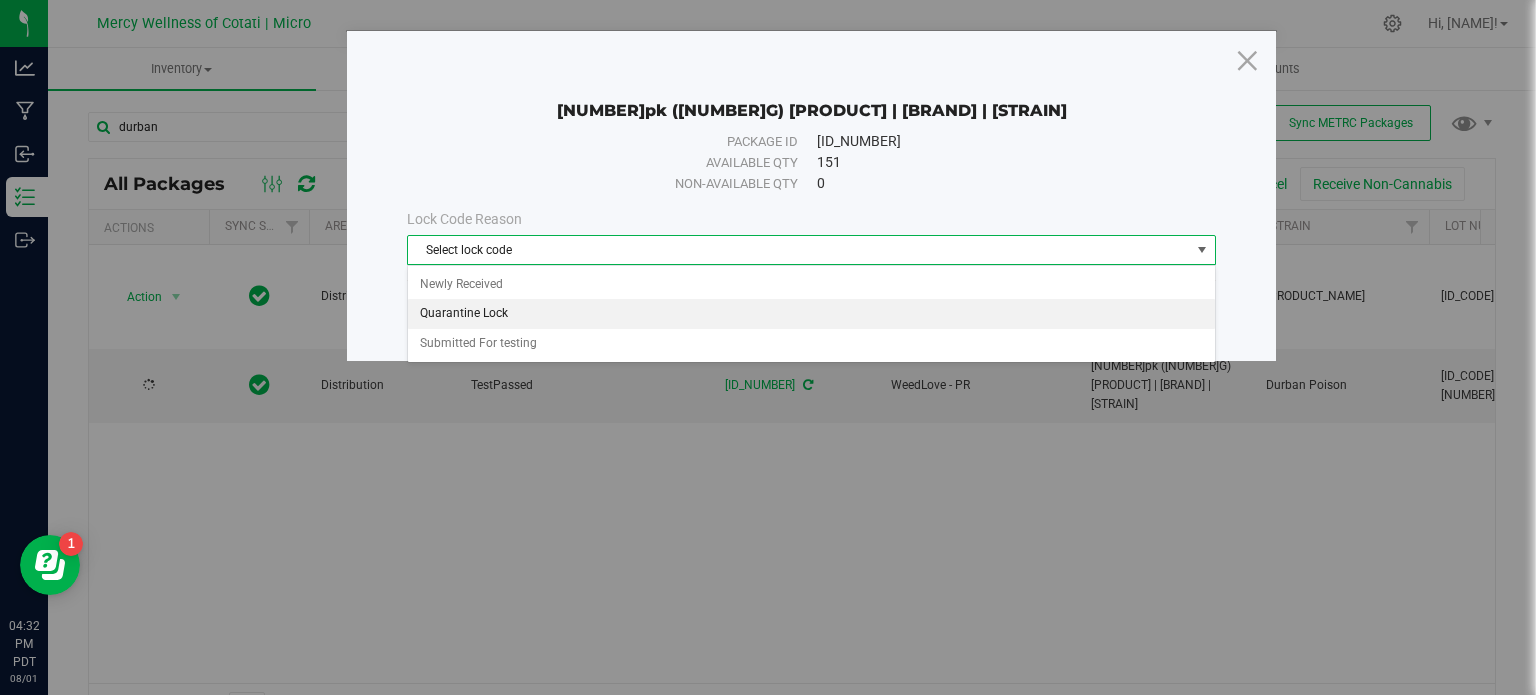 click on "Quarantine Lock" at bounding box center (811, 314) 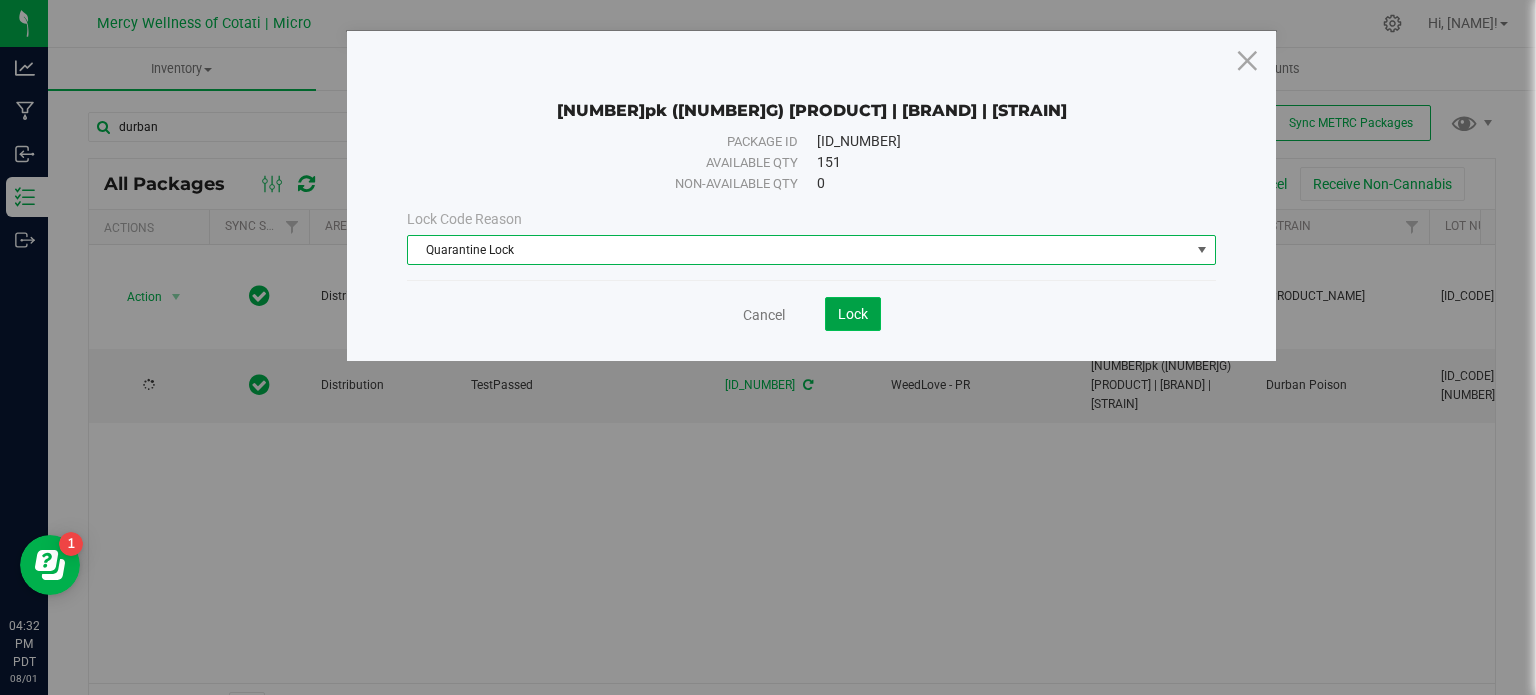 click on "Lock" 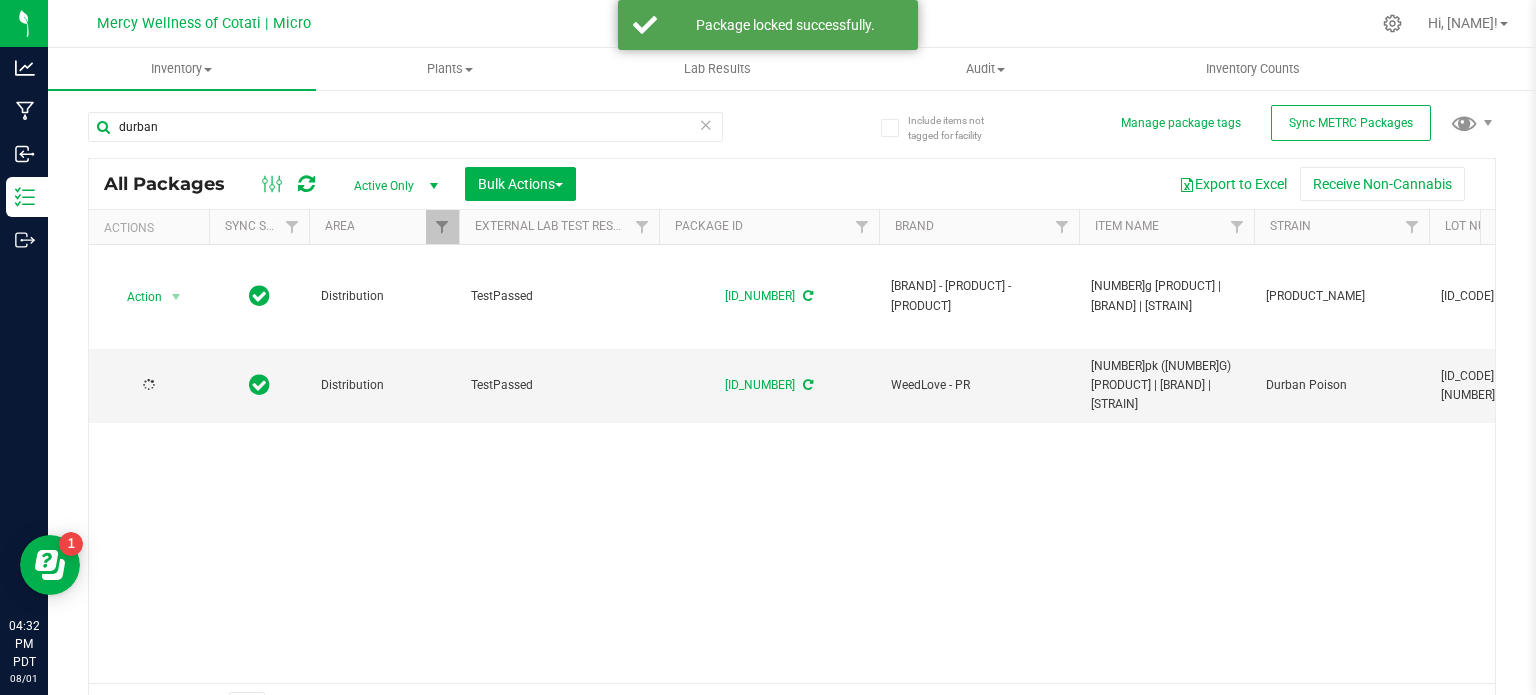 scroll, scrollTop: 0, scrollLeft: 295, axis: horizontal 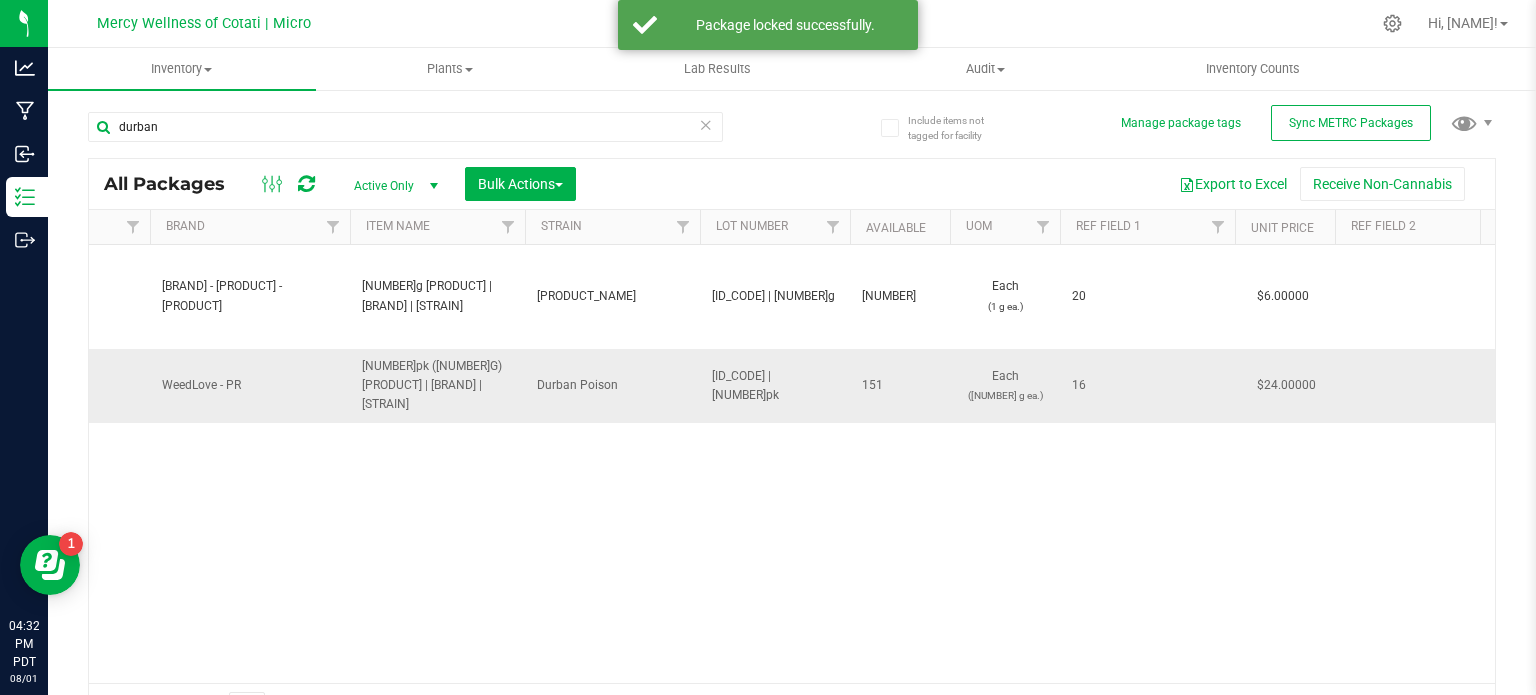 click on "16" at bounding box center (1147, 385) 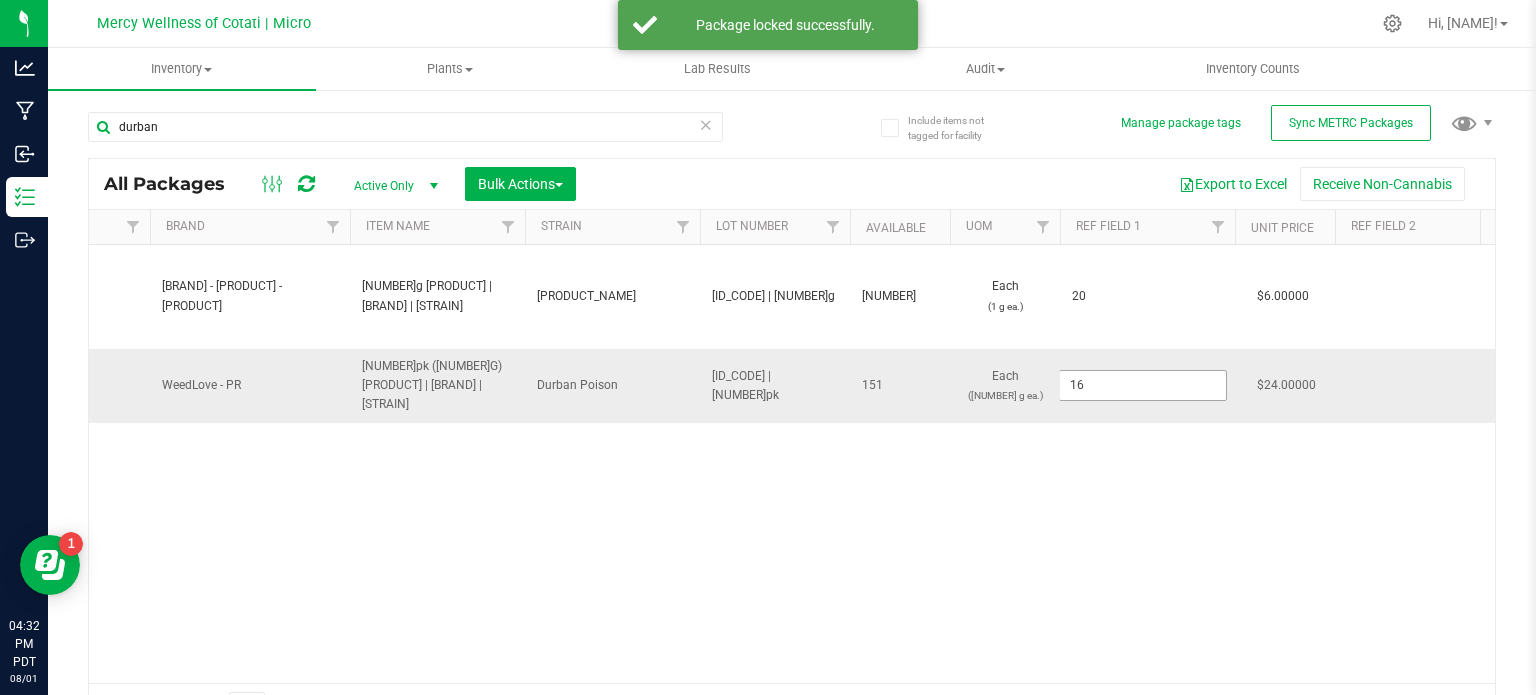 click on "16" at bounding box center (1143, 385) 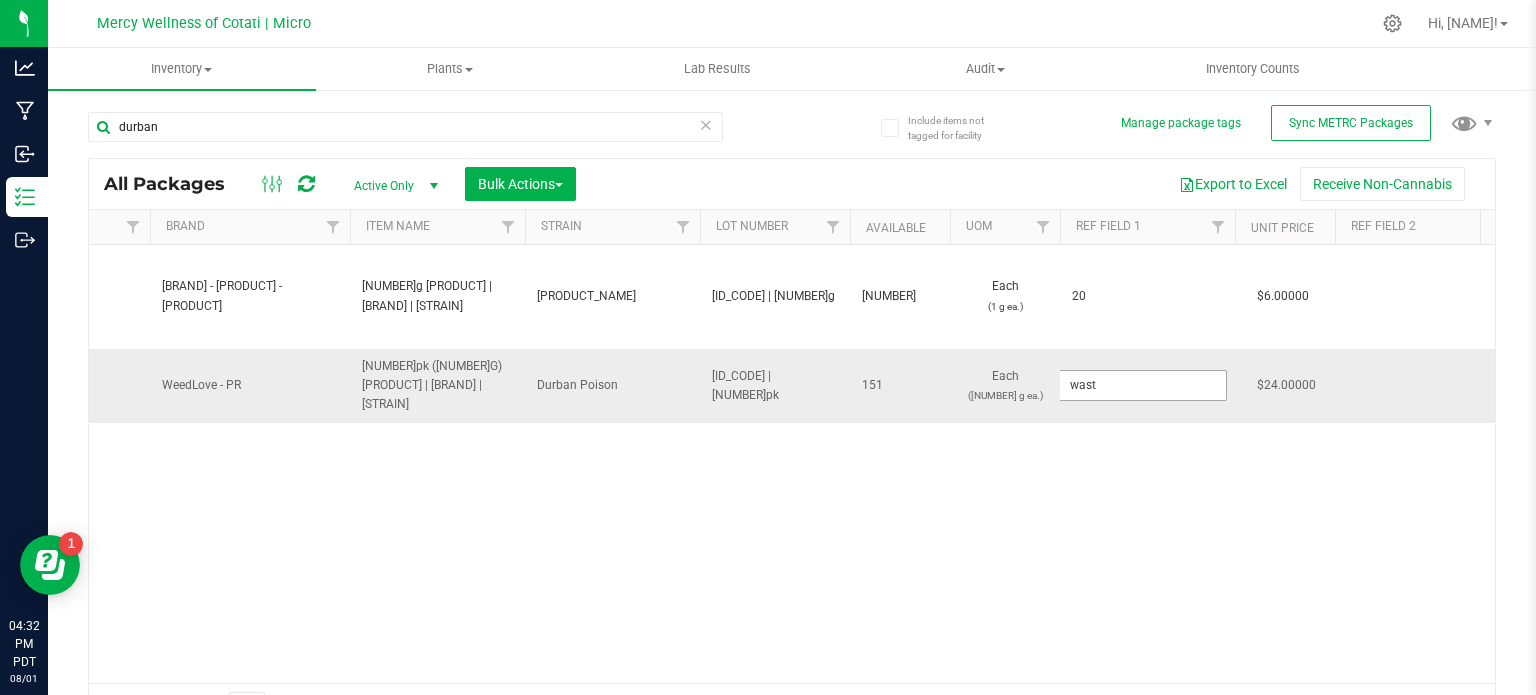 type on "waste" 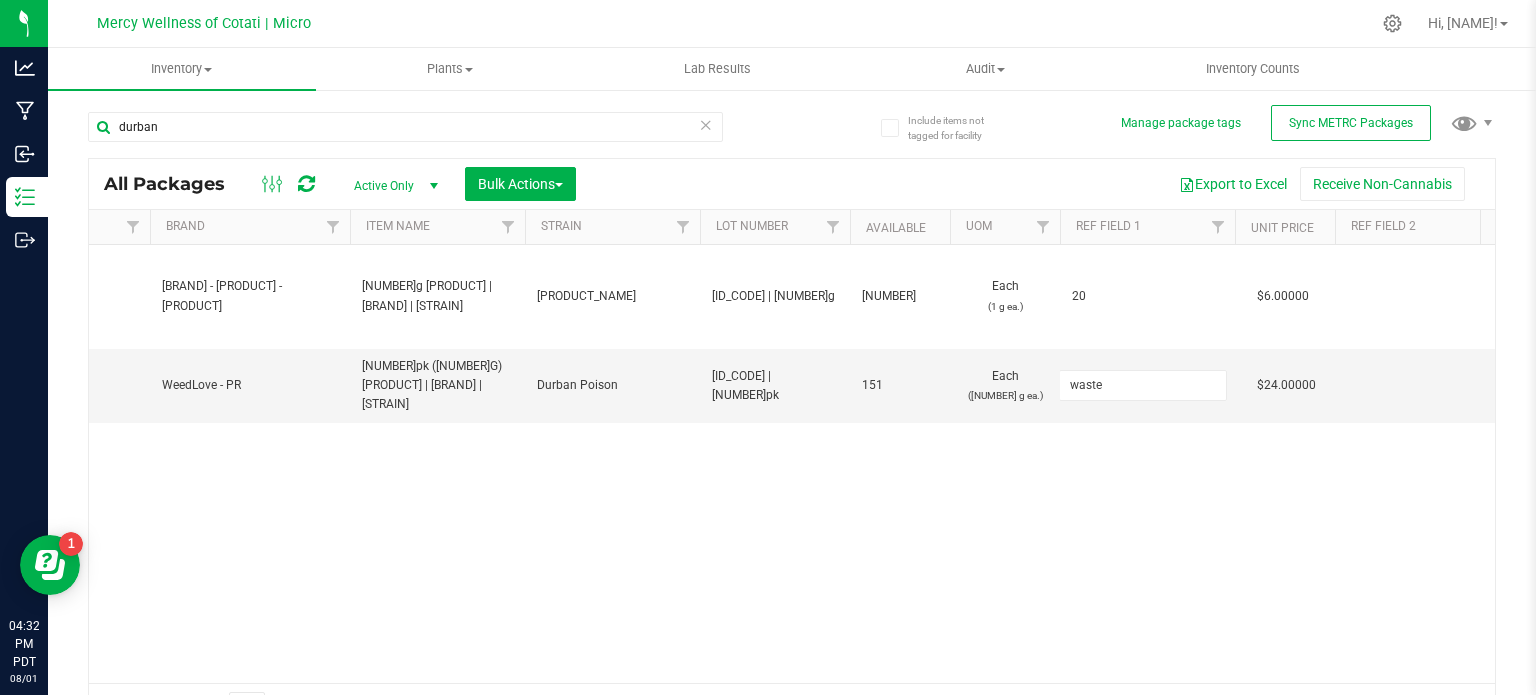 click on "All Packages
Active Only Active Only Lab Samples Locked All External Internal
Bulk Actions
Add to manufacturing run
Add to outbound order
Combine packages
Combine packages (lot)" at bounding box center [792, 445] 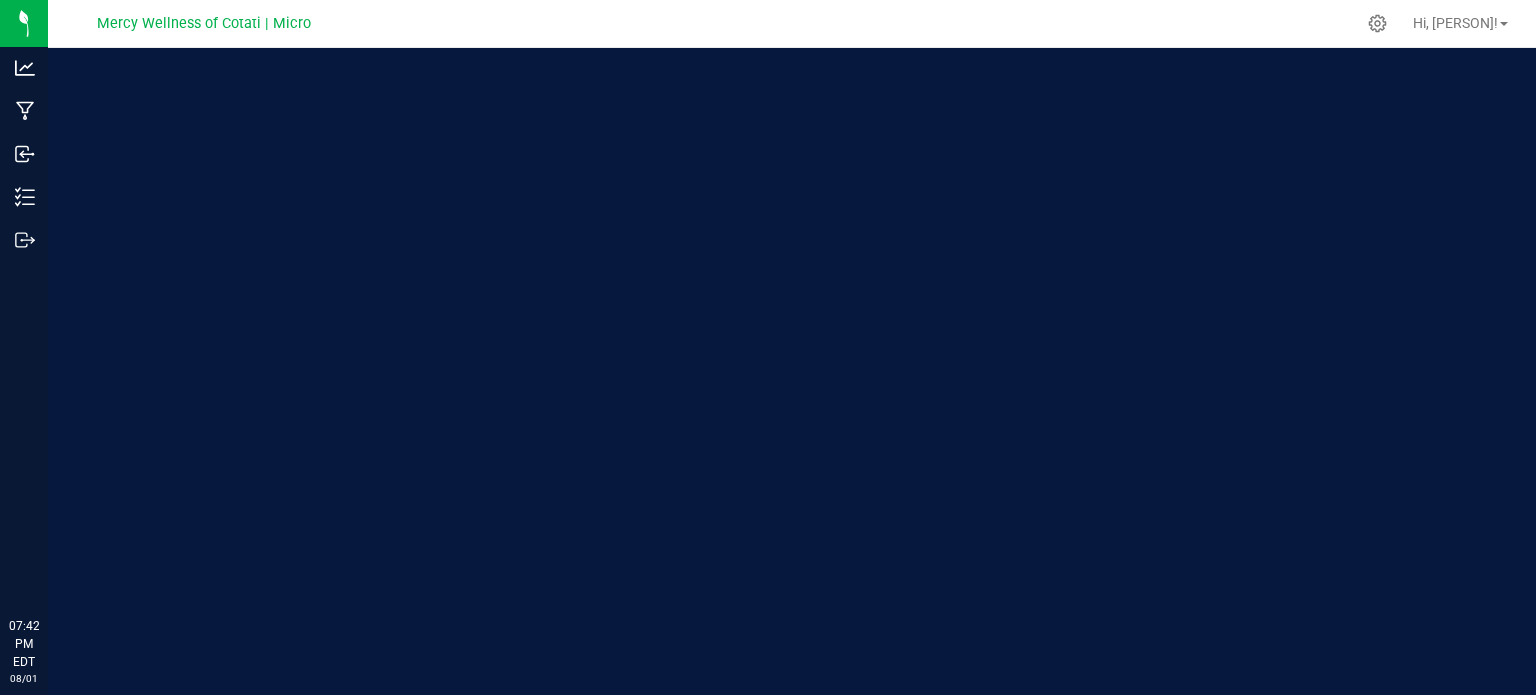 scroll, scrollTop: 0, scrollLeft: 0, axis: both 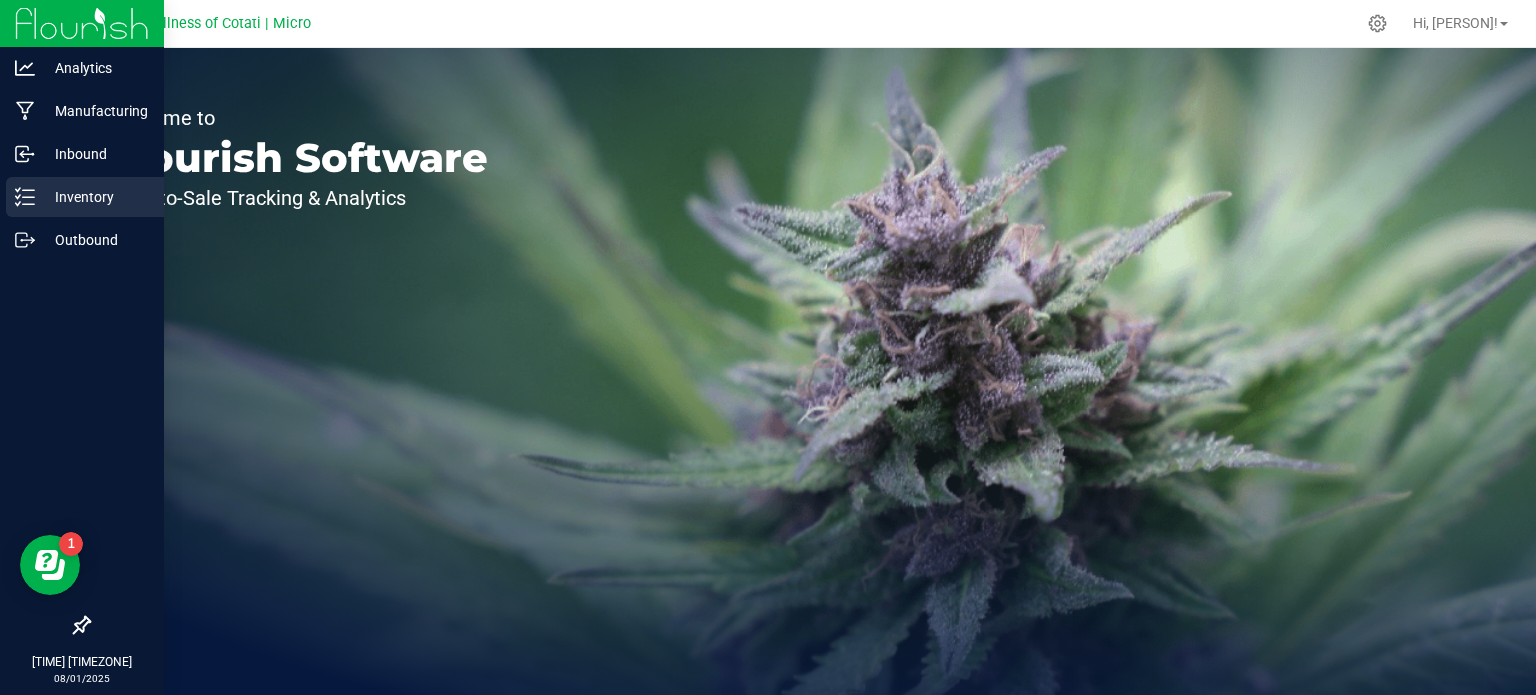 click on "Inventory" at bounding box center [95, 197] 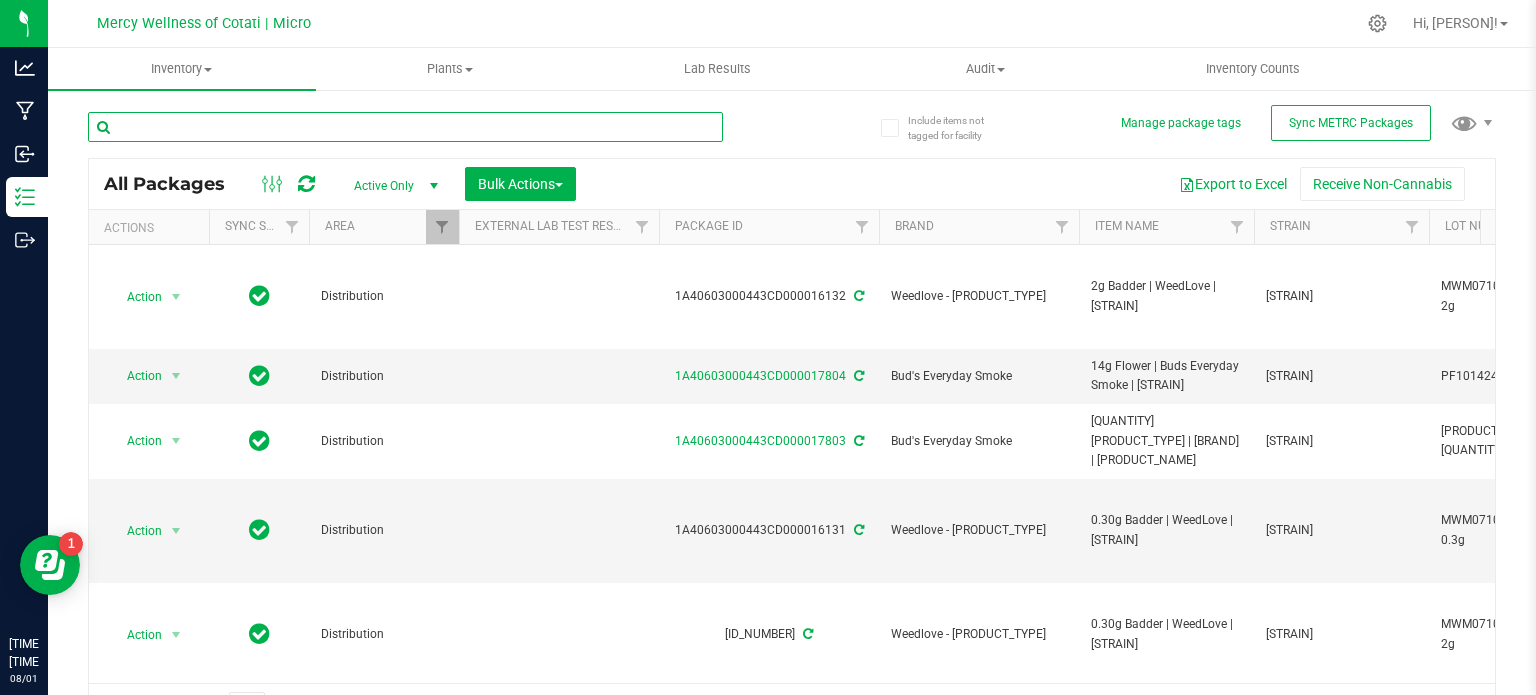 click at bounding box center [405, 127] 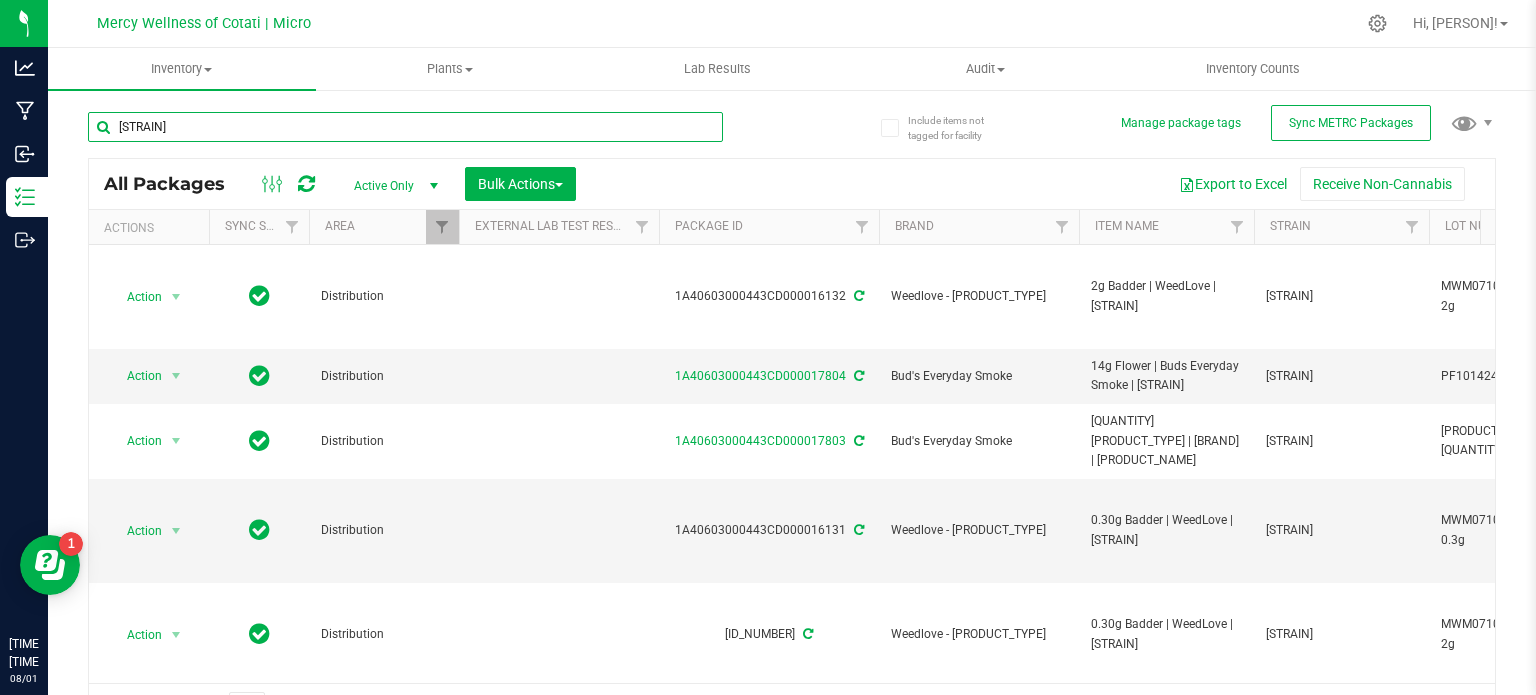 type on "[STRAIN]" 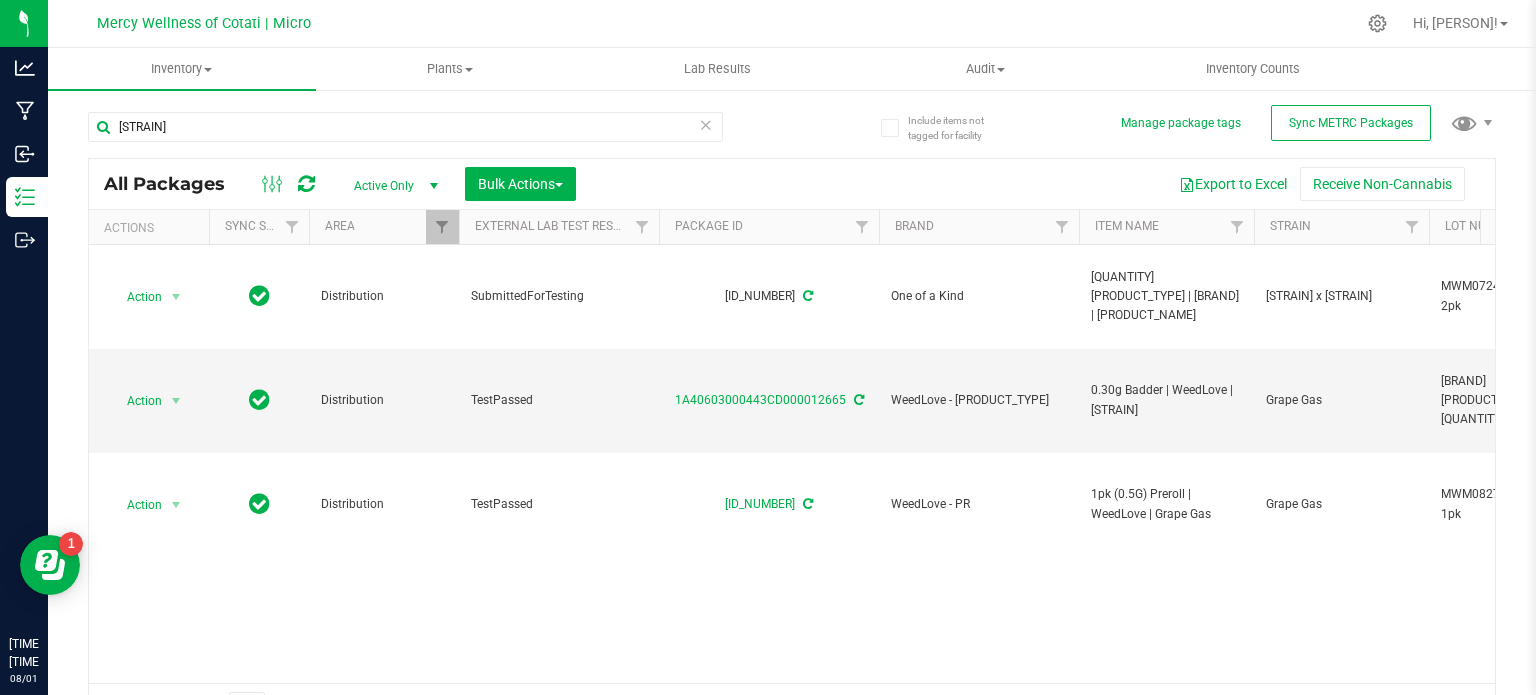 drag, startPoint x: 821, startPoint y: 500, endPoint x: 874, endPoint y: 556, distance: 77.10383 